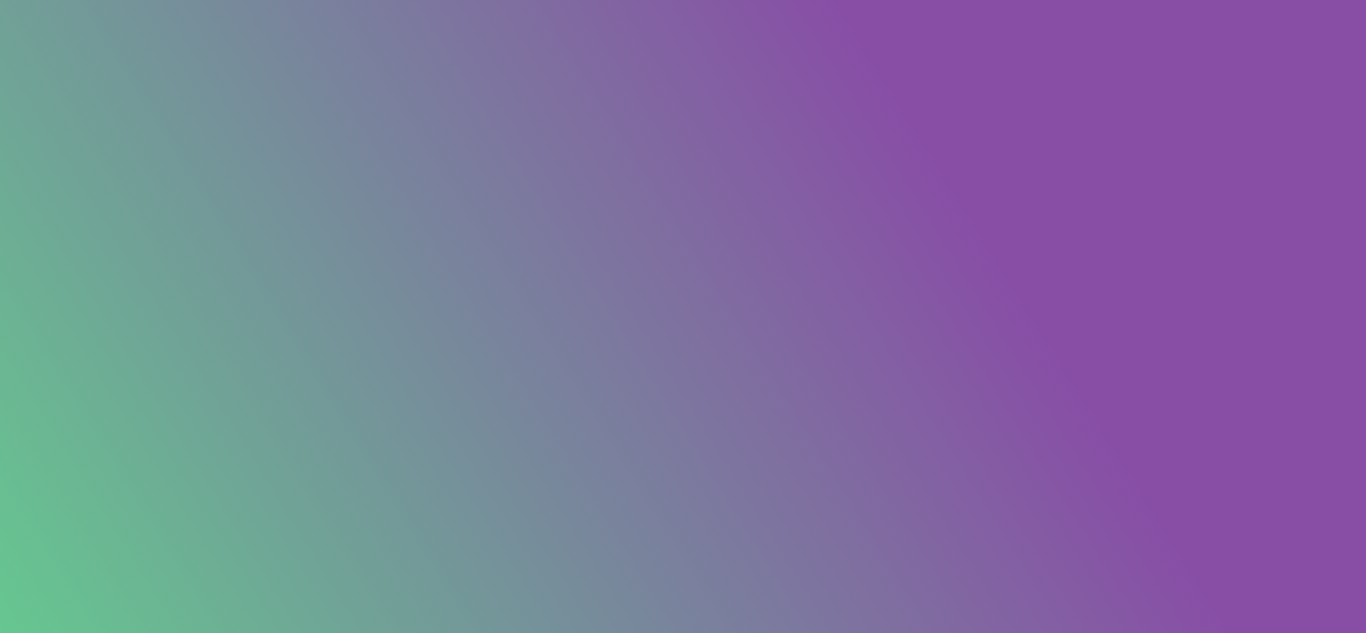 scroll, scrollTop: 0, scrollLeft: 0, axis: both 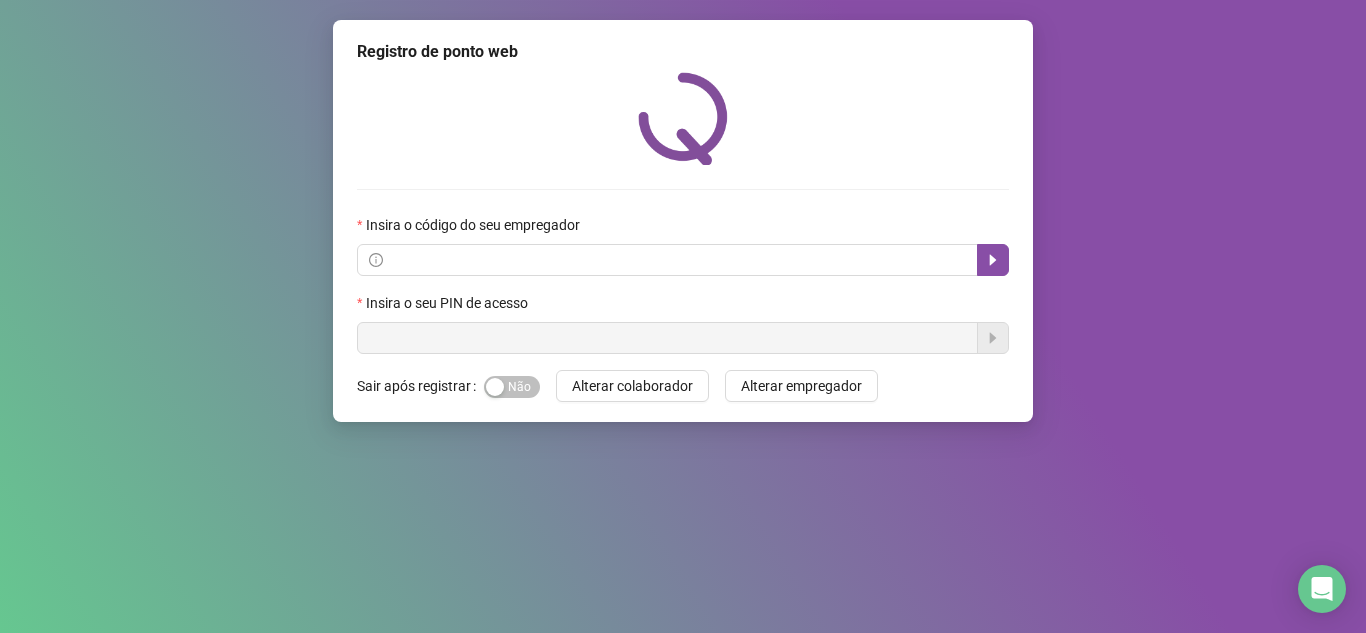 click on "Insira o código do seu empregador" at bounding box center [683, 229] 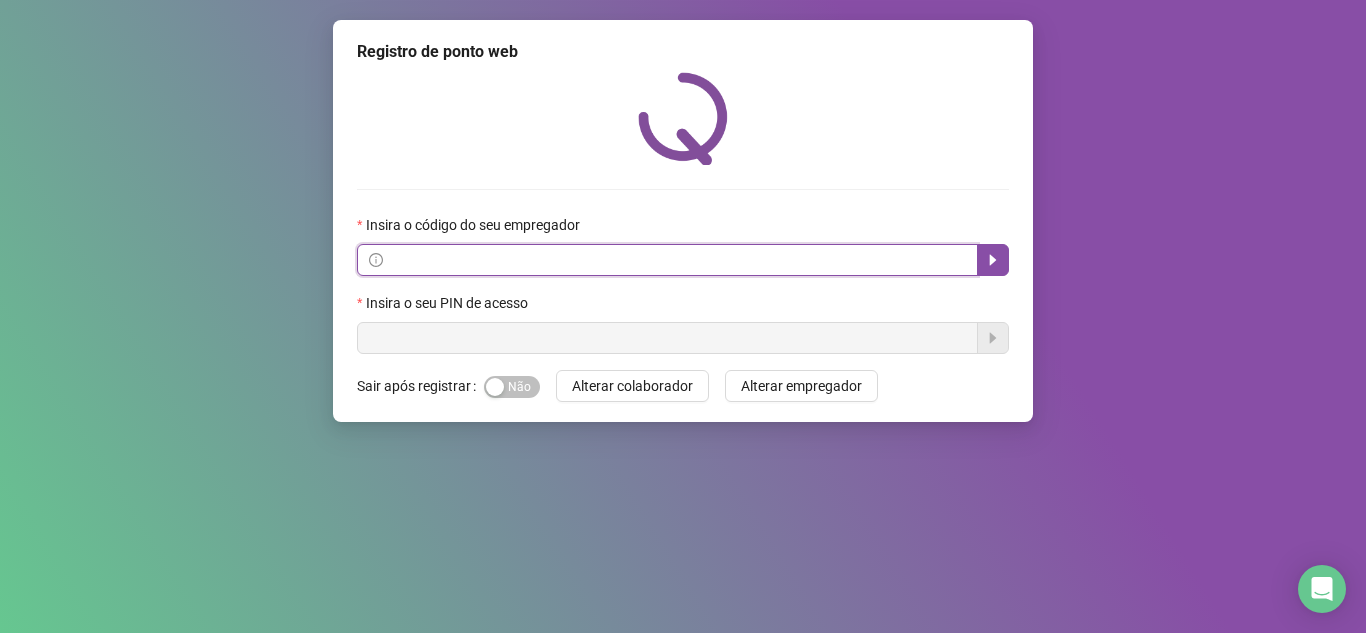 click at bounding box center [676, 260] 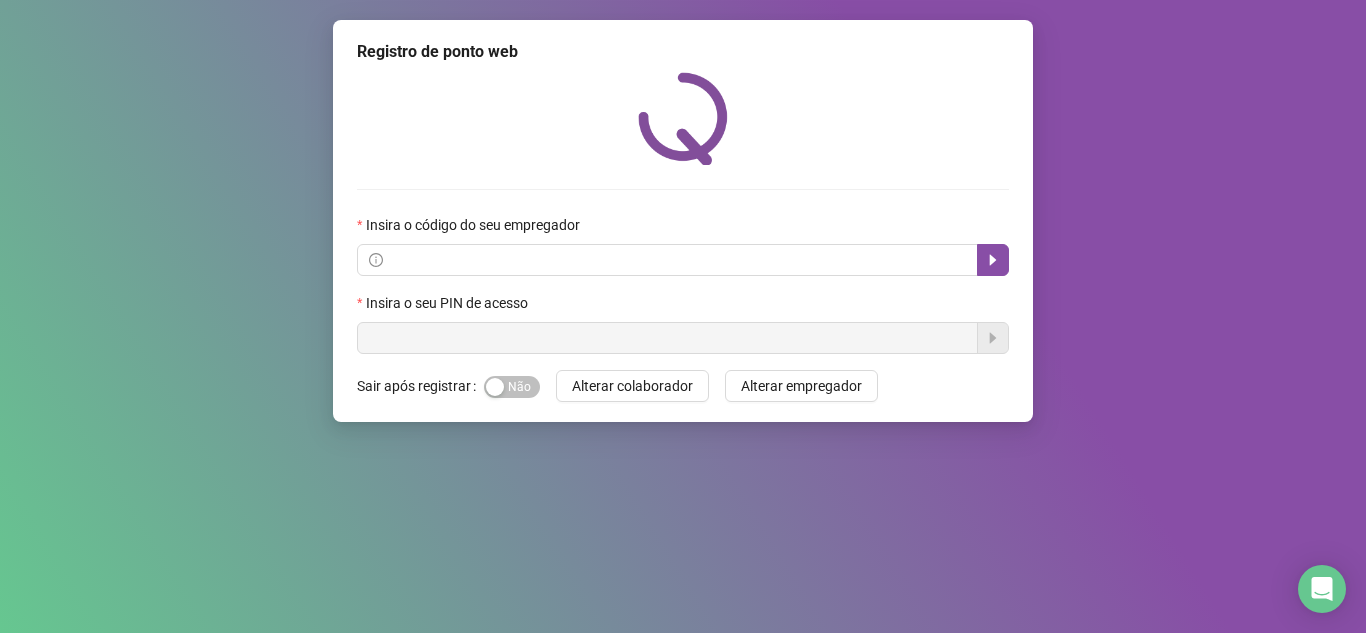 click on "Registro de ponto web Insira o código do seu empregador Insira o seu PIN de acesso Sair após registrar Sim Não Alterar colaborador Alterar empregador" at bounding box center (683, 316) 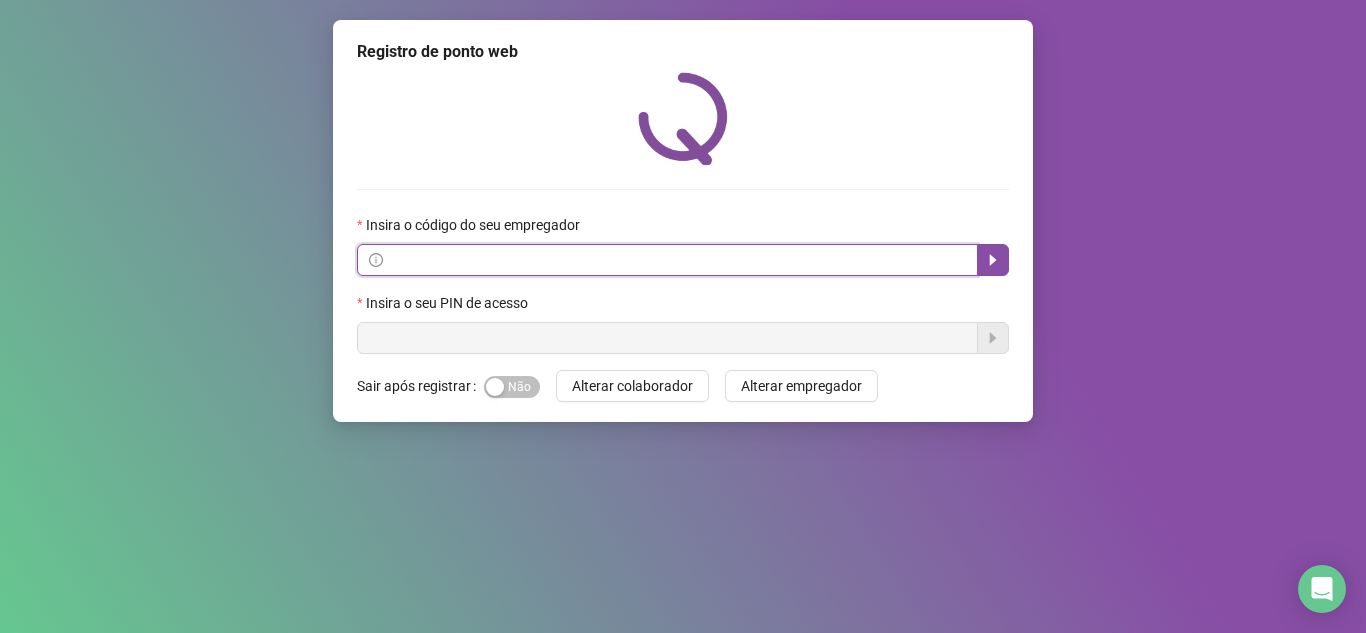 click at bounding box center [676, 260] 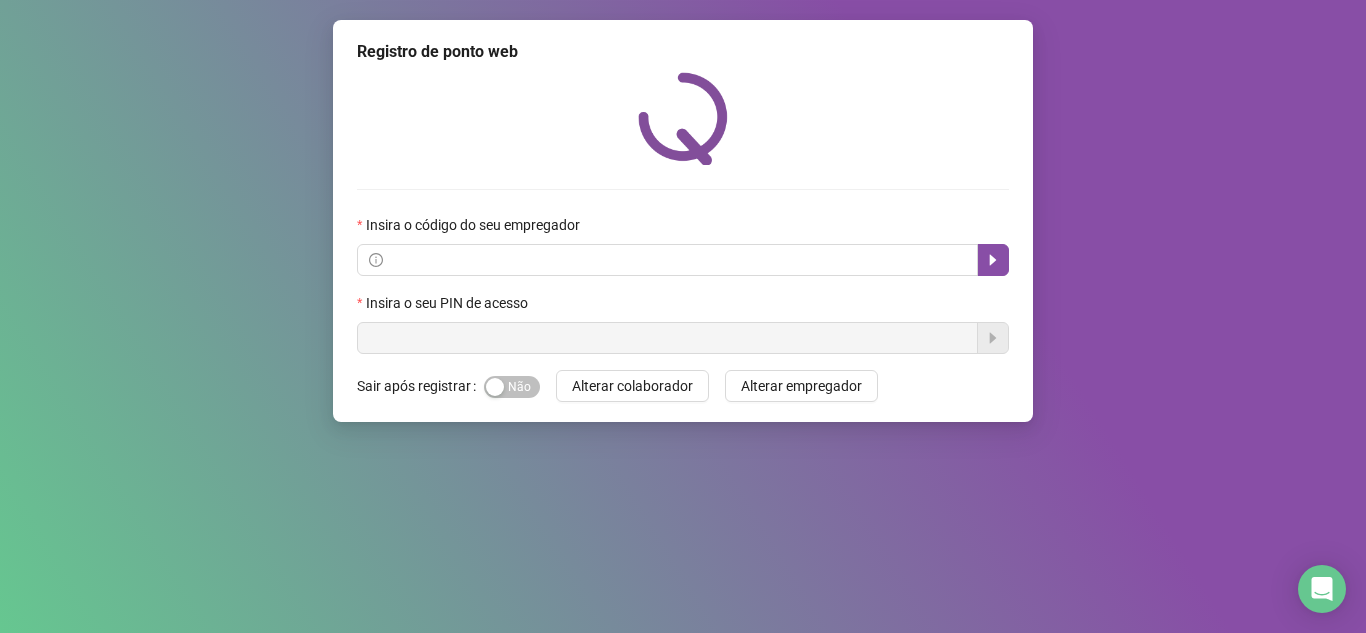 click on "Insira o código do seu empregador Insira o seu PIN de acesso" at bounding box center (683, 213) 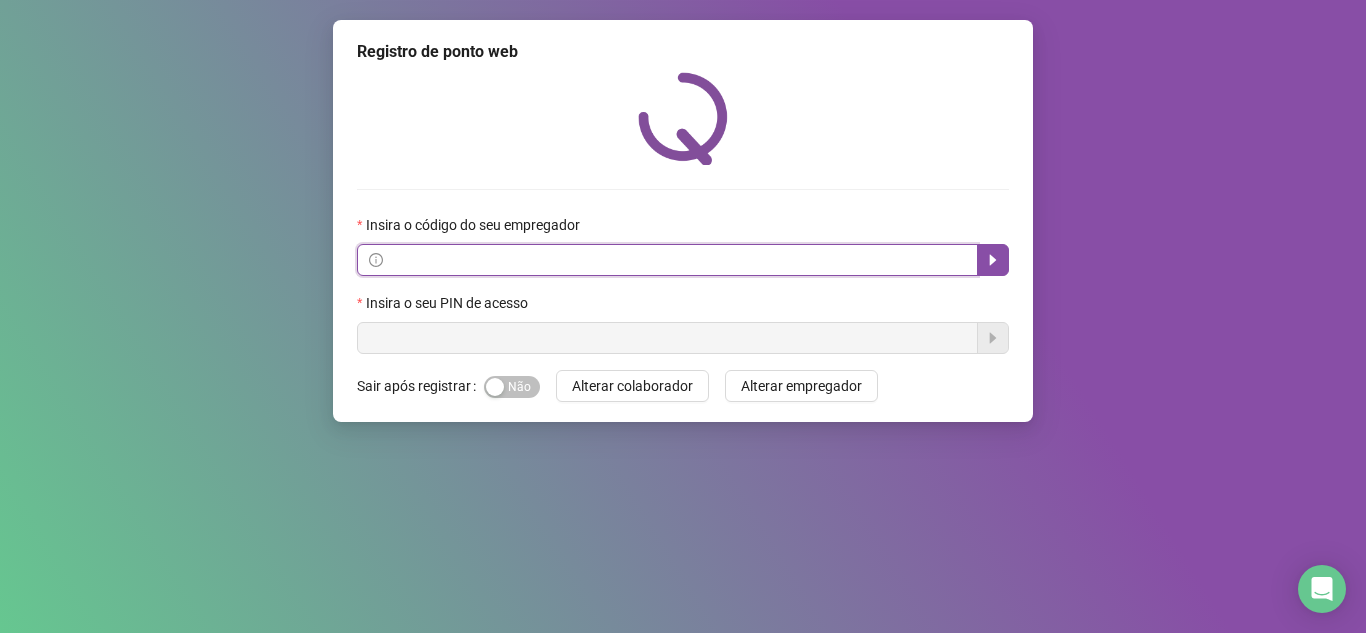 click at bounding box center (676, 260) 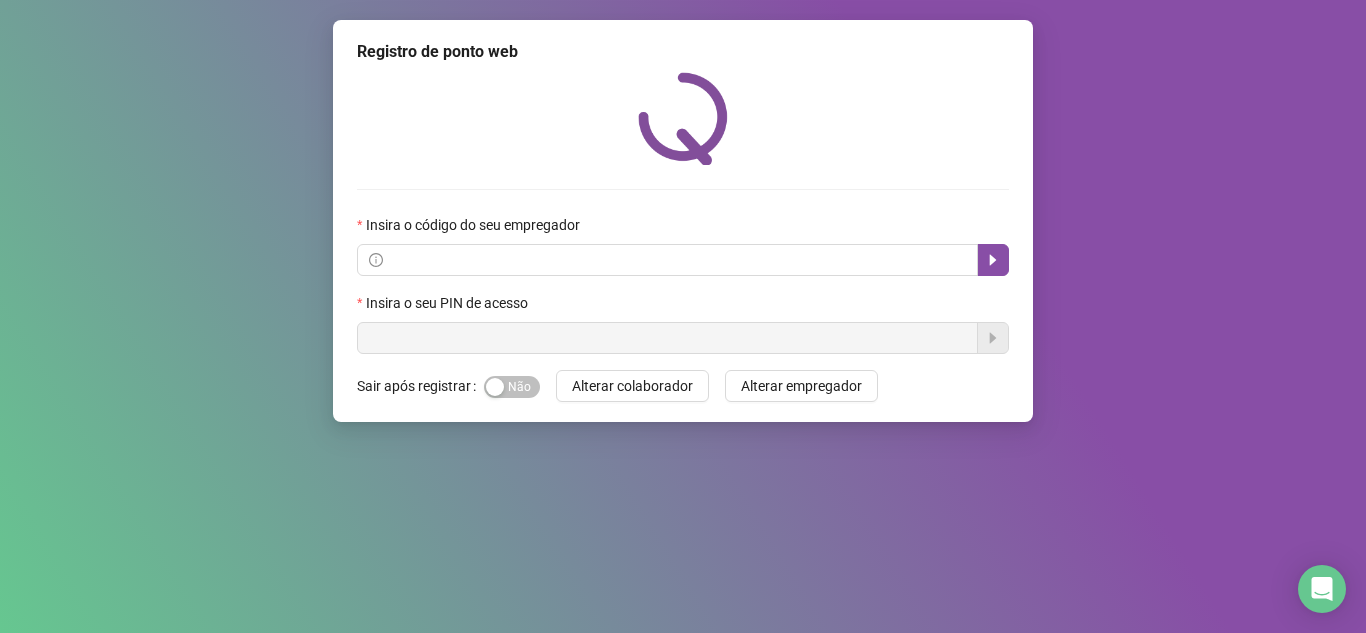 click on "Insira o código do seu empregador" at bounding box center [683, 229] 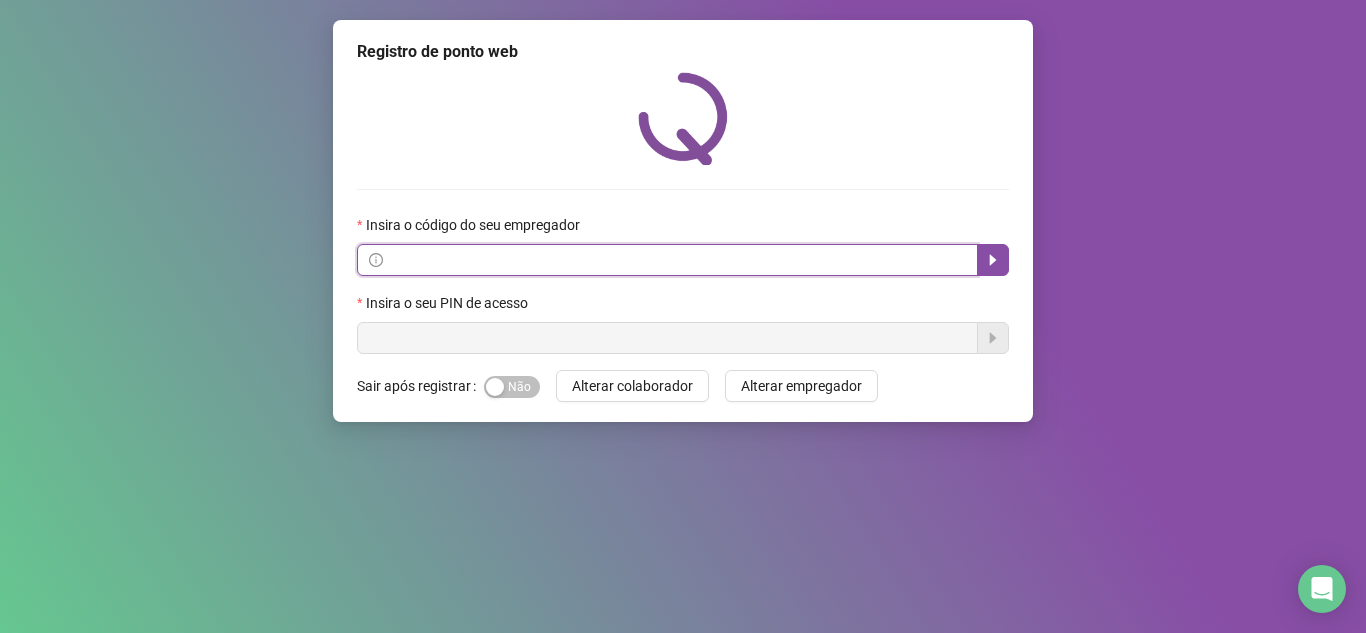click at bounding box center [676, 260] 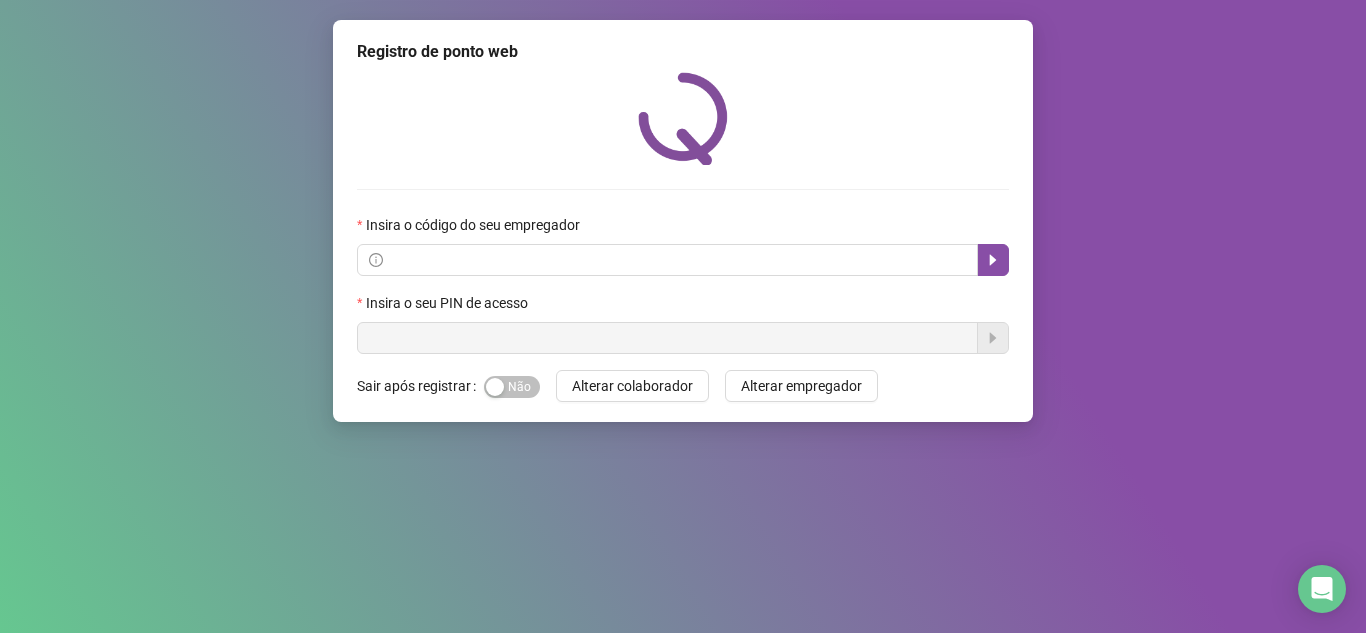 click on "Insira o código do seu empregador" at bounding box center [475, 225] 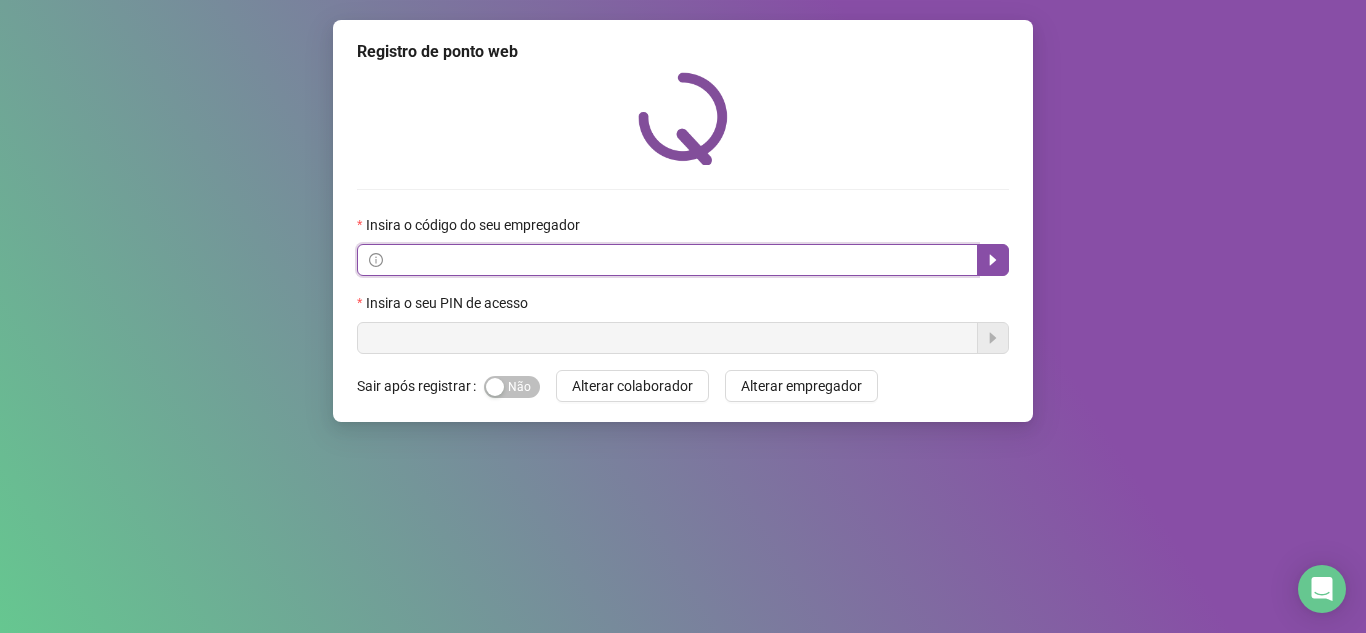 click at bounding box center (676, 260) 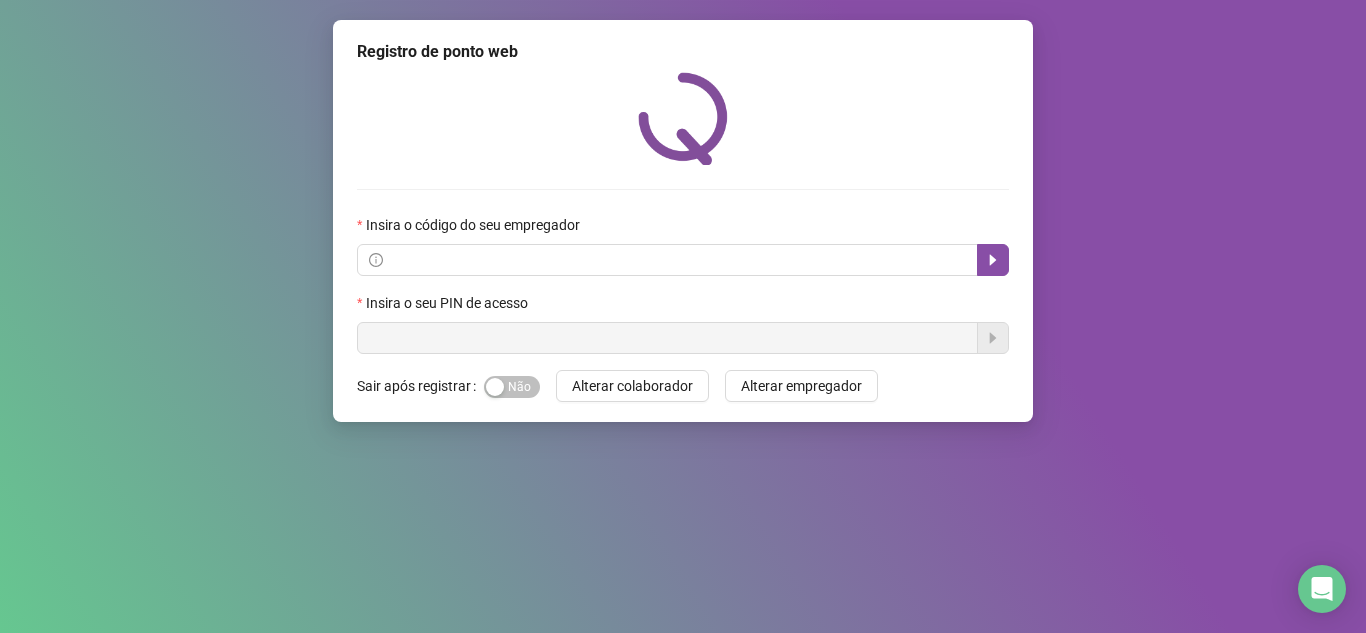 click on "Insira o código do seu empregador" at bounding box center (683, 229) 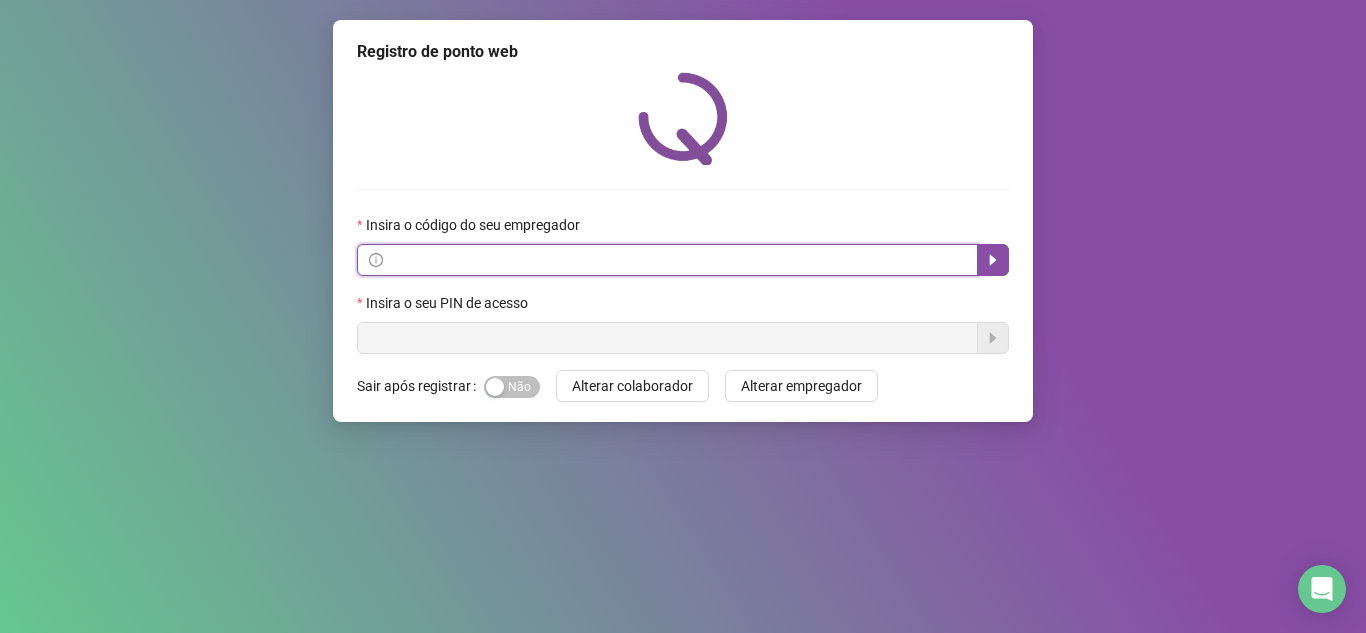 click at bounding box center (676, 260) 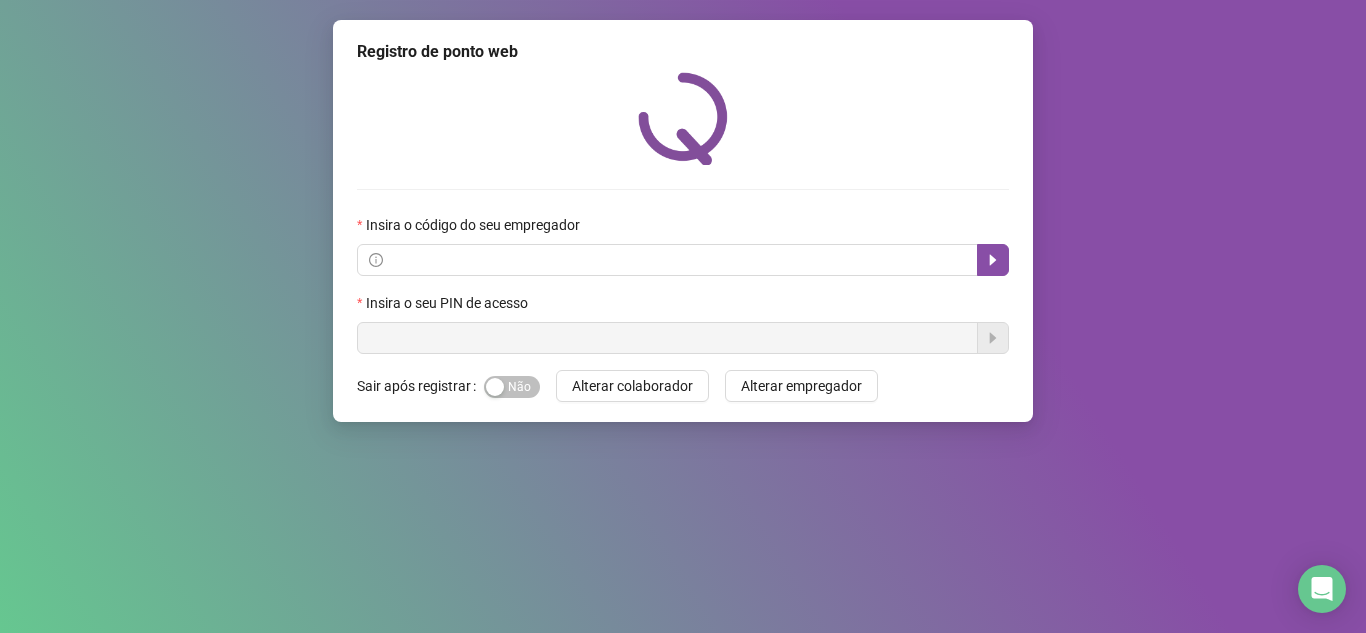 drag, startPoint x: 869, startPoint y: 212, endPoint x: 701, endPoint y: 343, distance: 213.03755 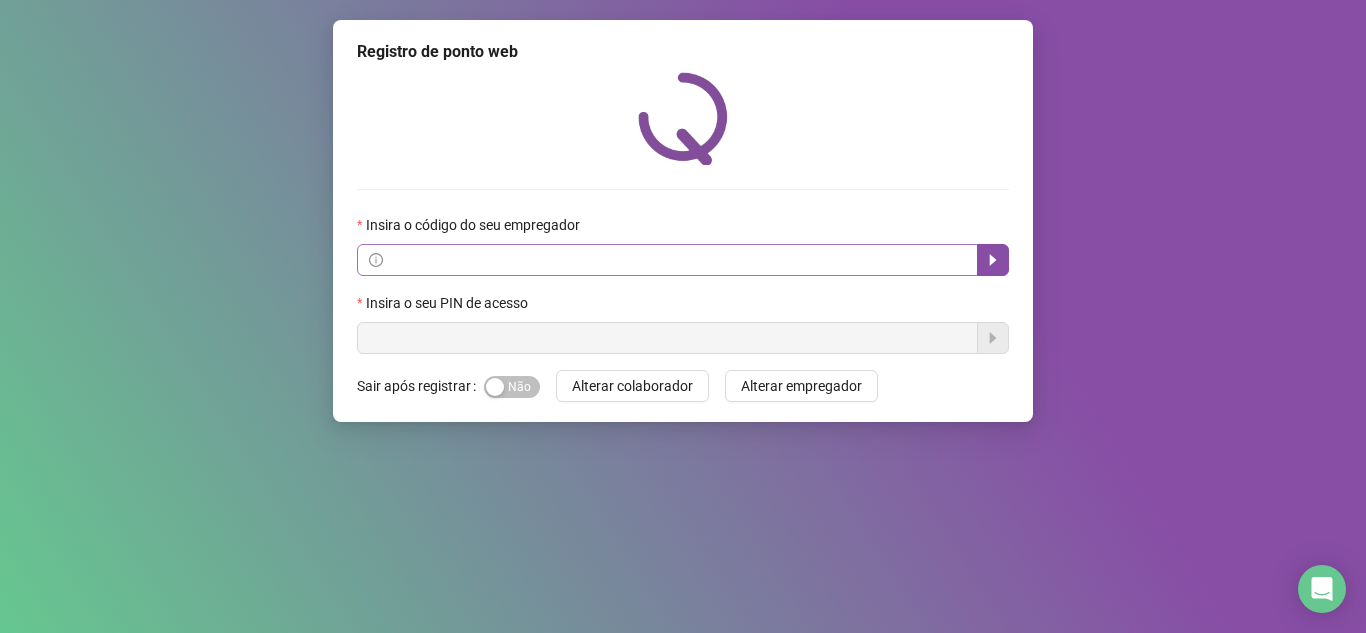 click at bounding box center [667, 260] 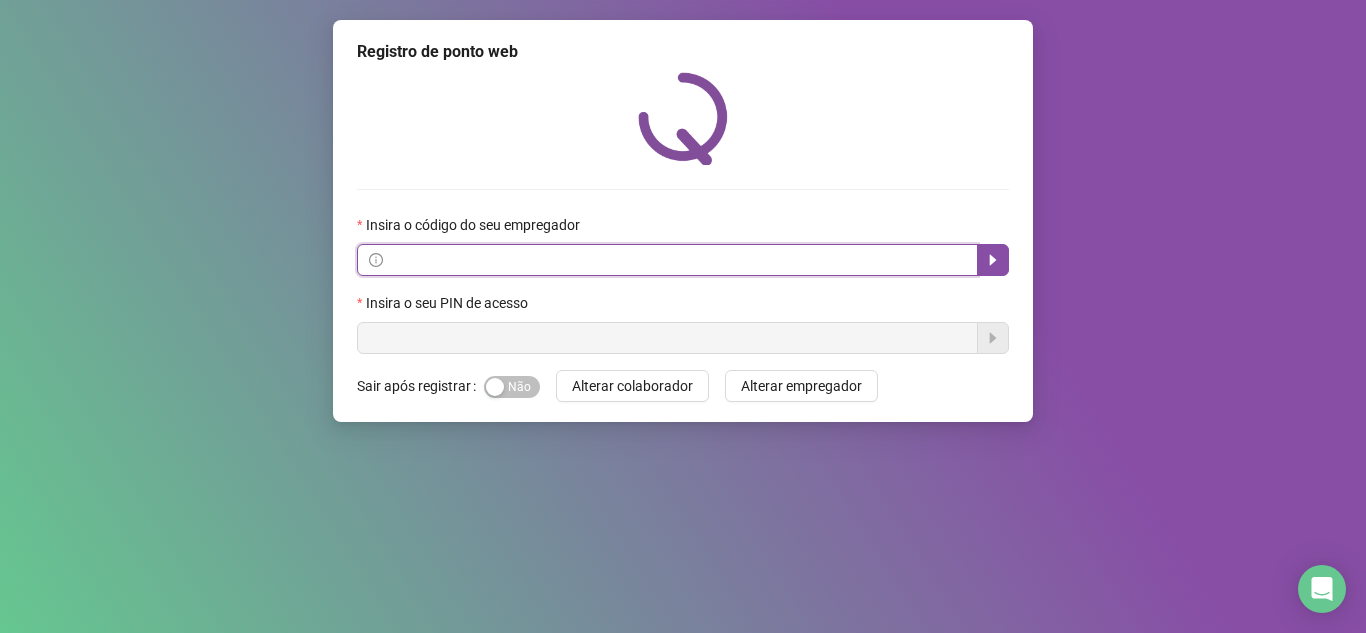 click at bounding box center [676, 260] 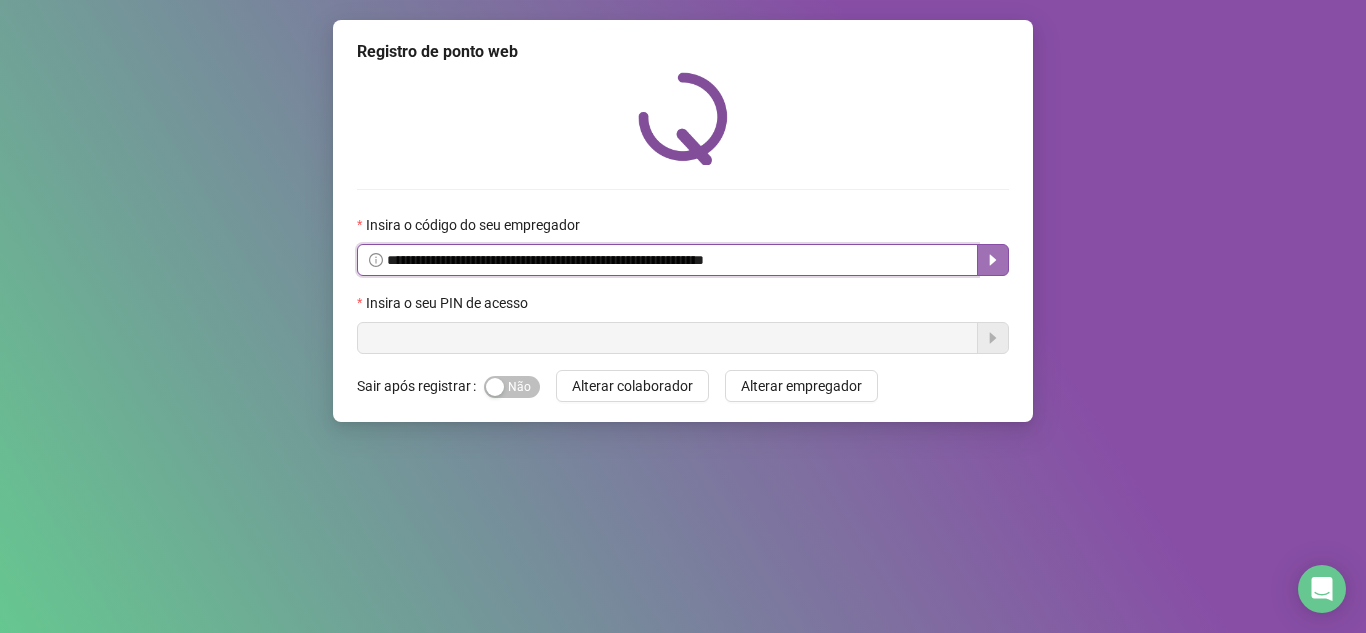 click 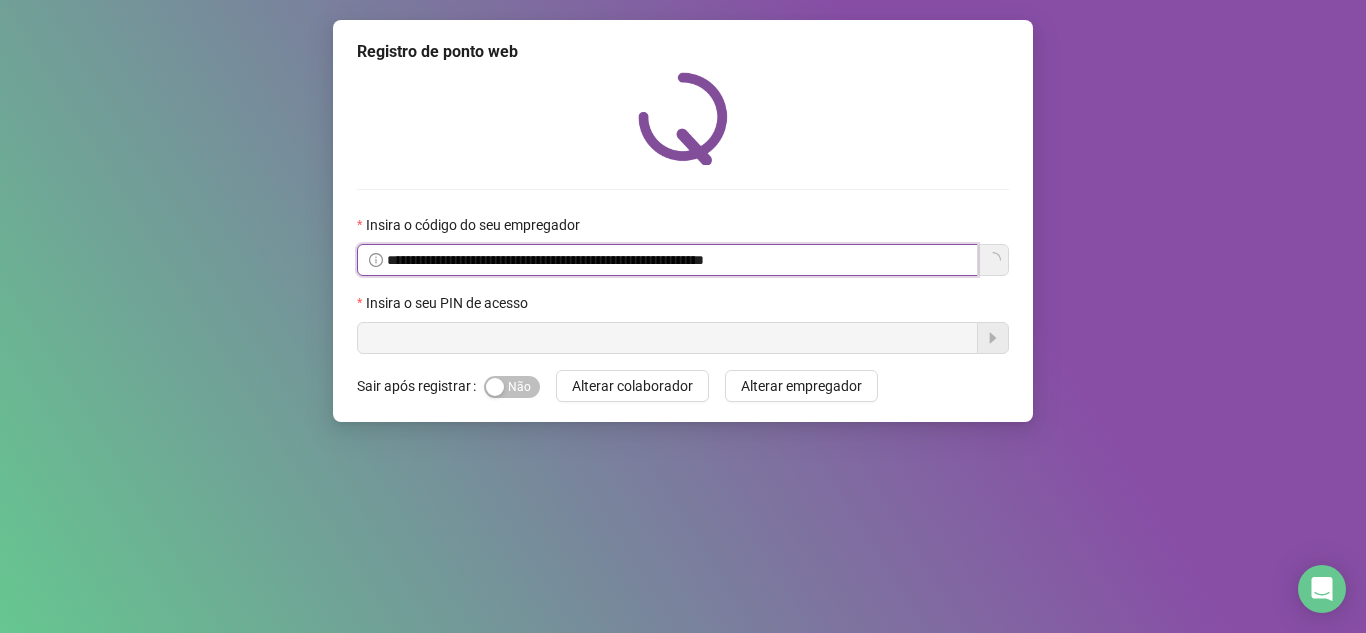 type on "**********" 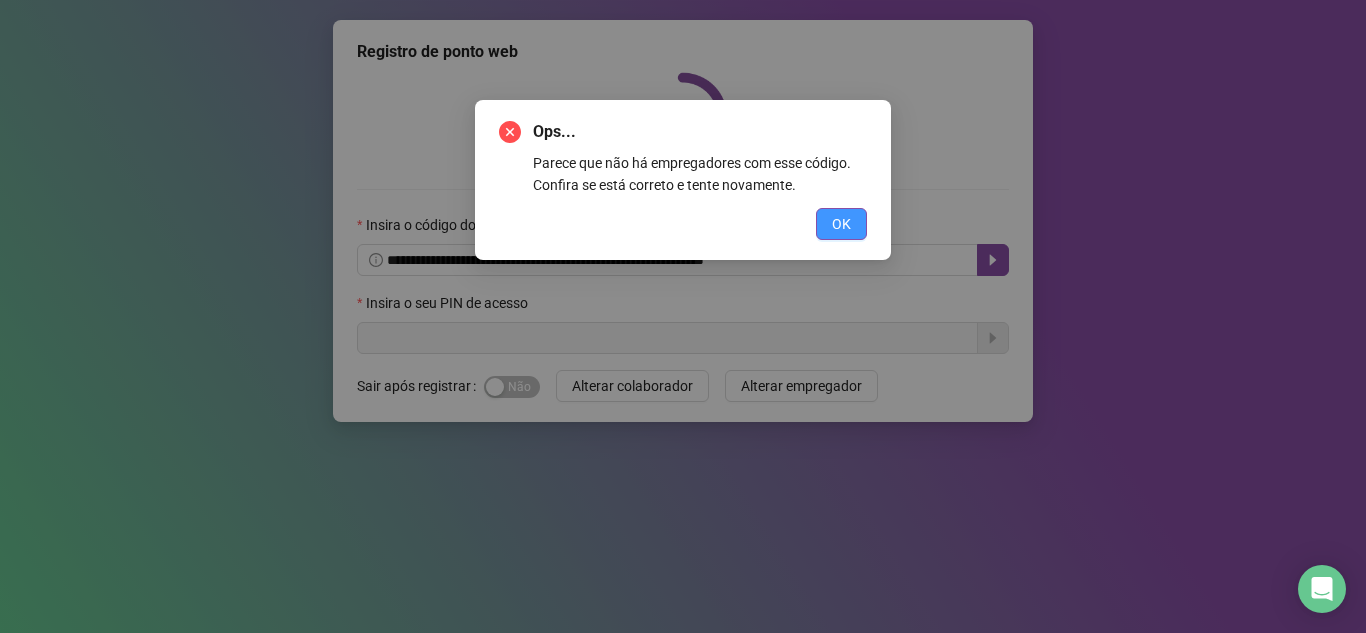 click on "OK" at bounding box center [841, 224] 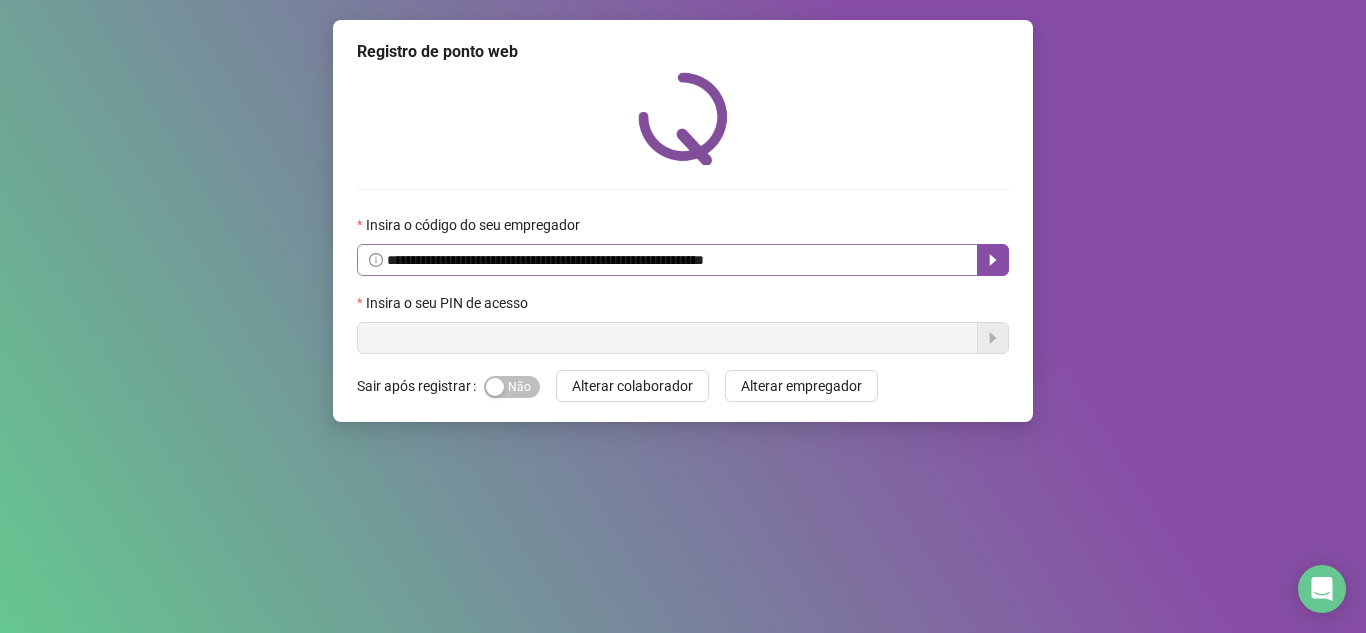 drag, startPoint x: 902, startPoint y: 274, endPoint x: 612, endPoint y: 273, distance: 290.0017 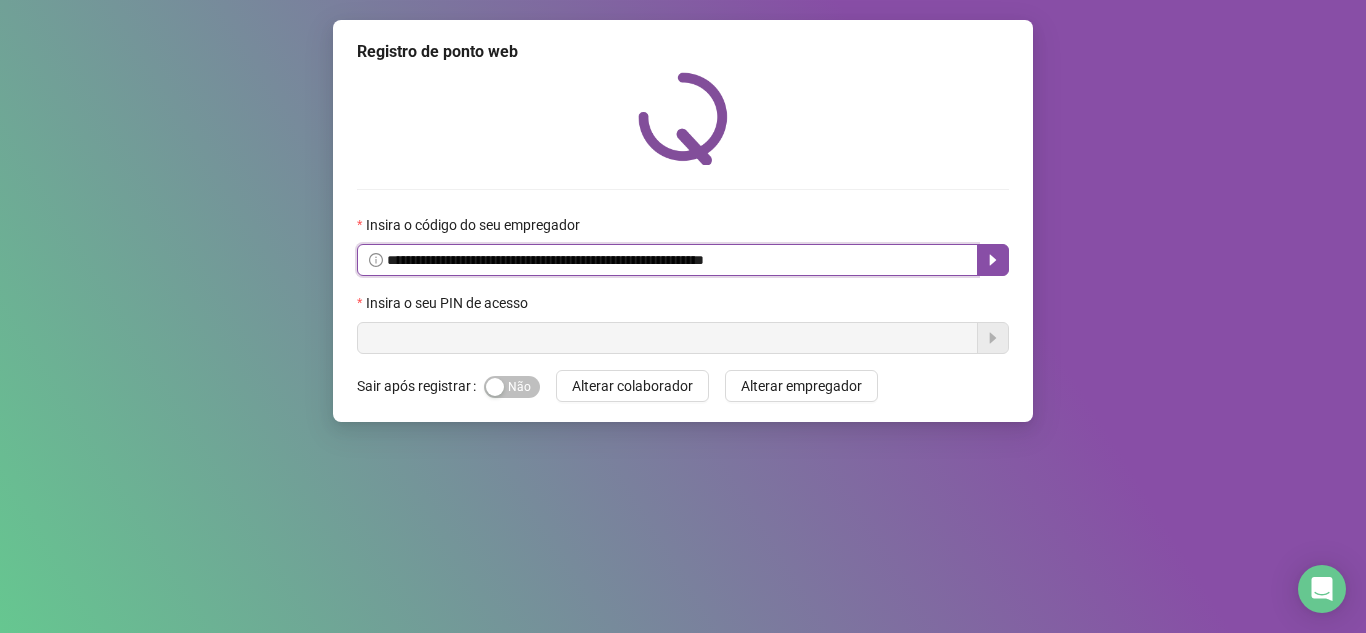click on "**********" at bounding box center (676, 260) 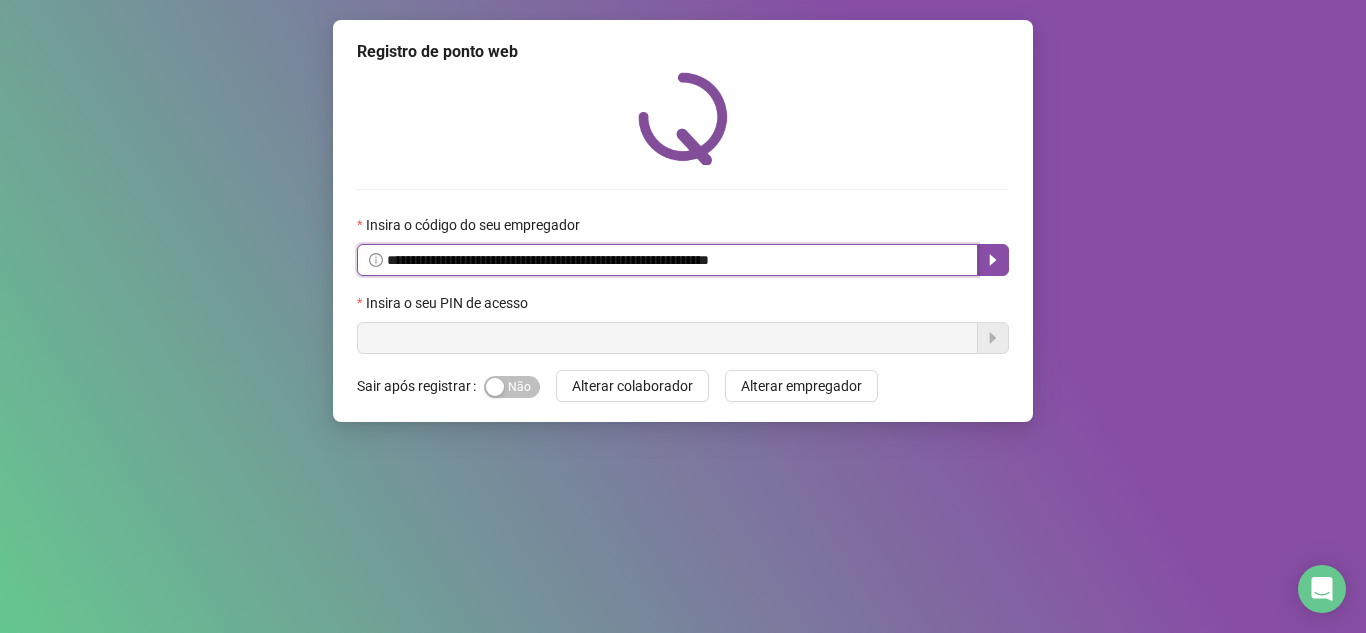click 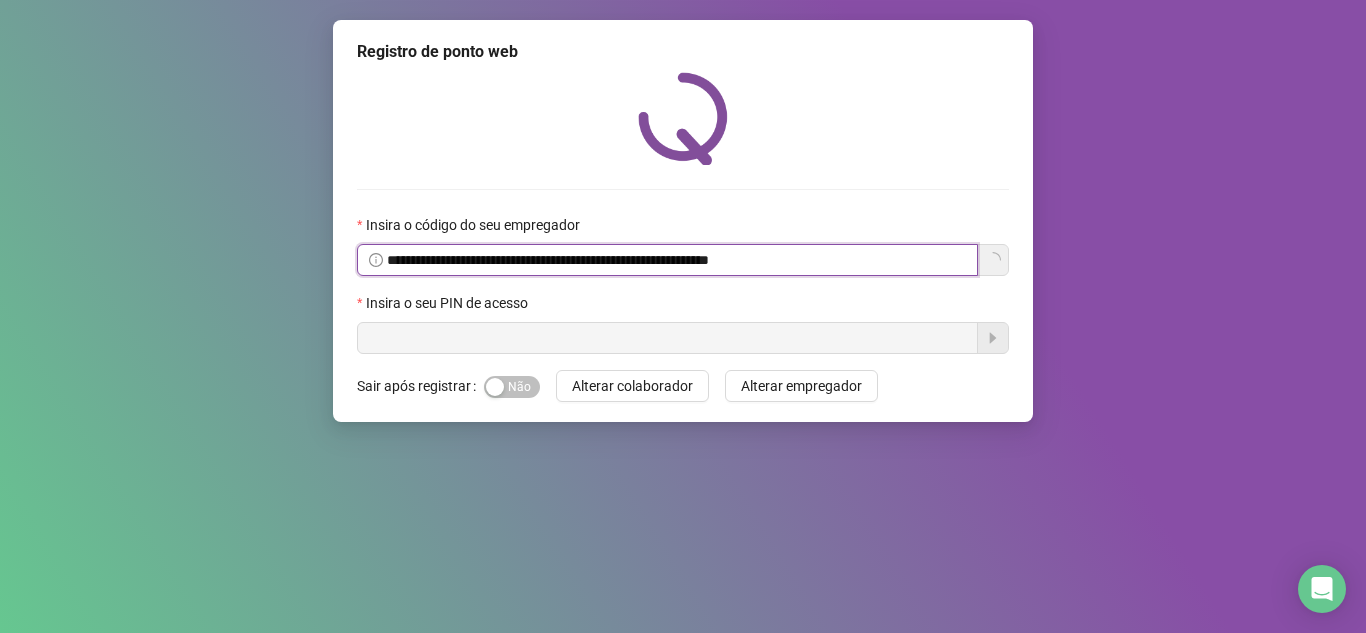 type on "**********" 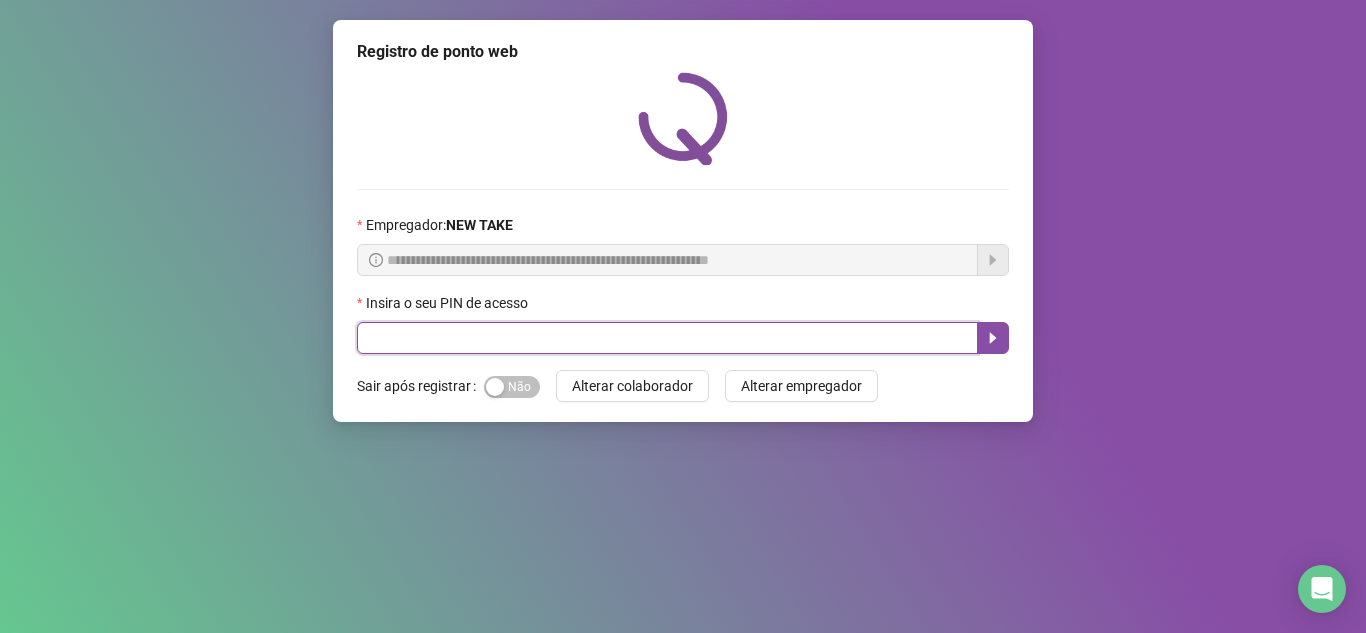 click at bounding box center [667, 338] 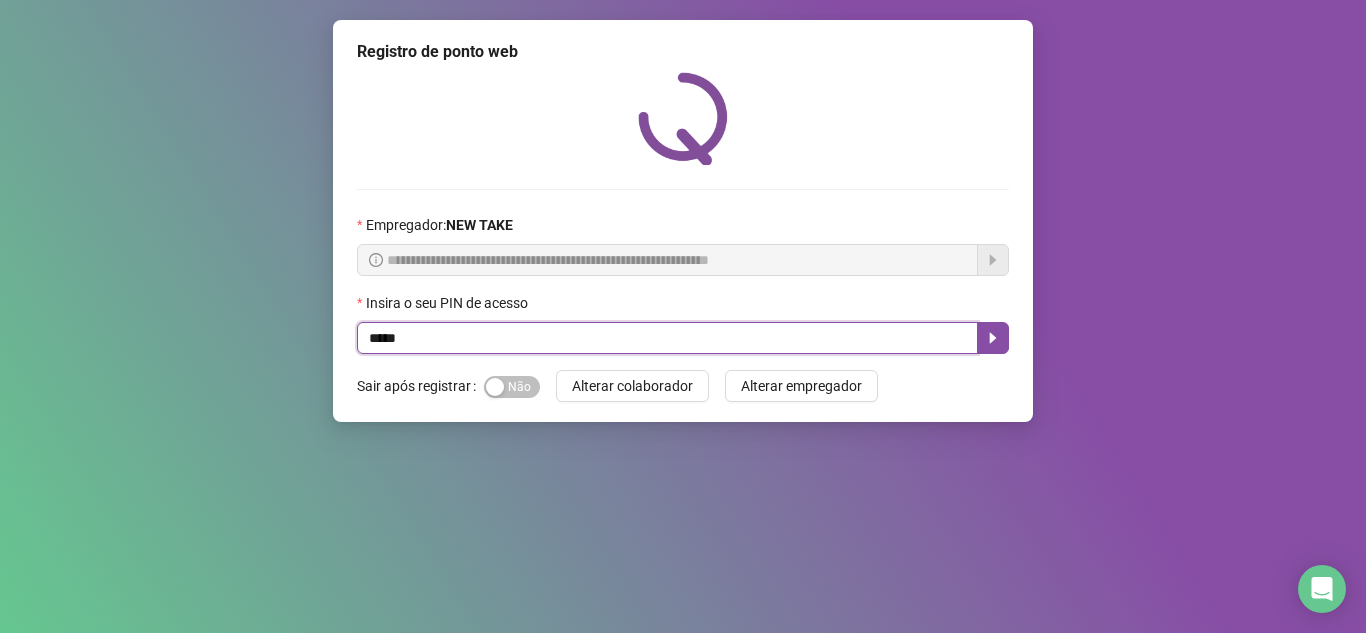 type on "*****" 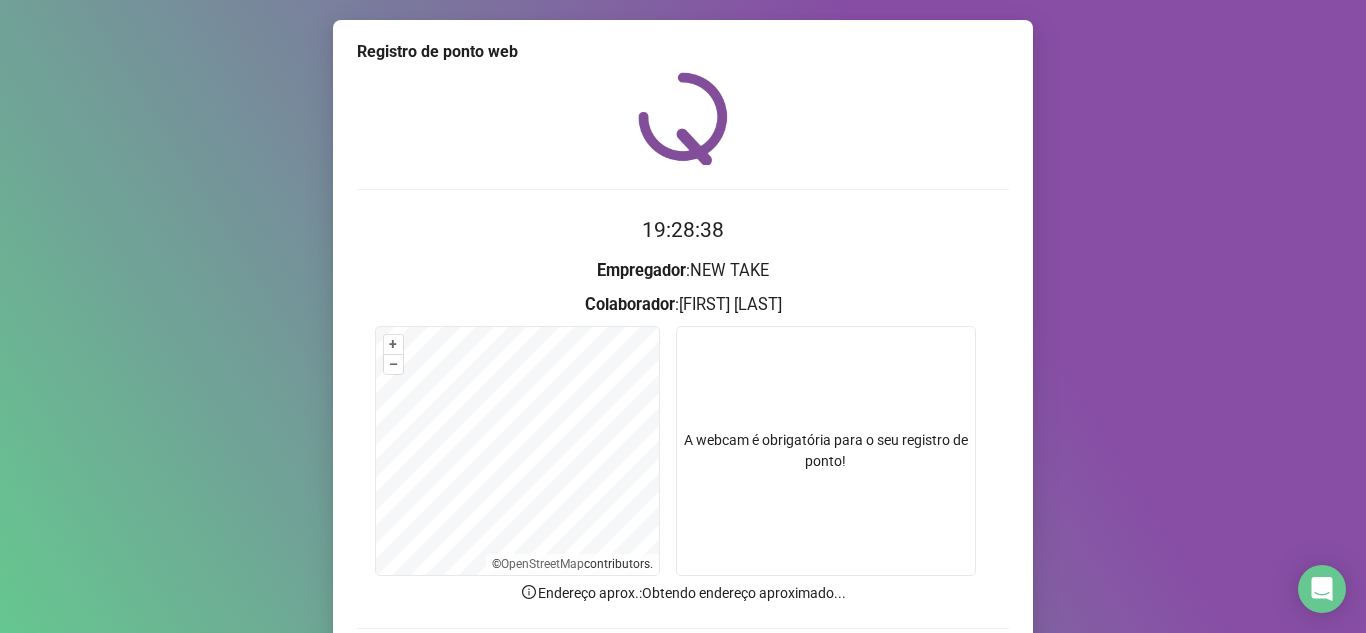 scroll, scrollTop: 148, scrollLeft: 0, axis: vertical 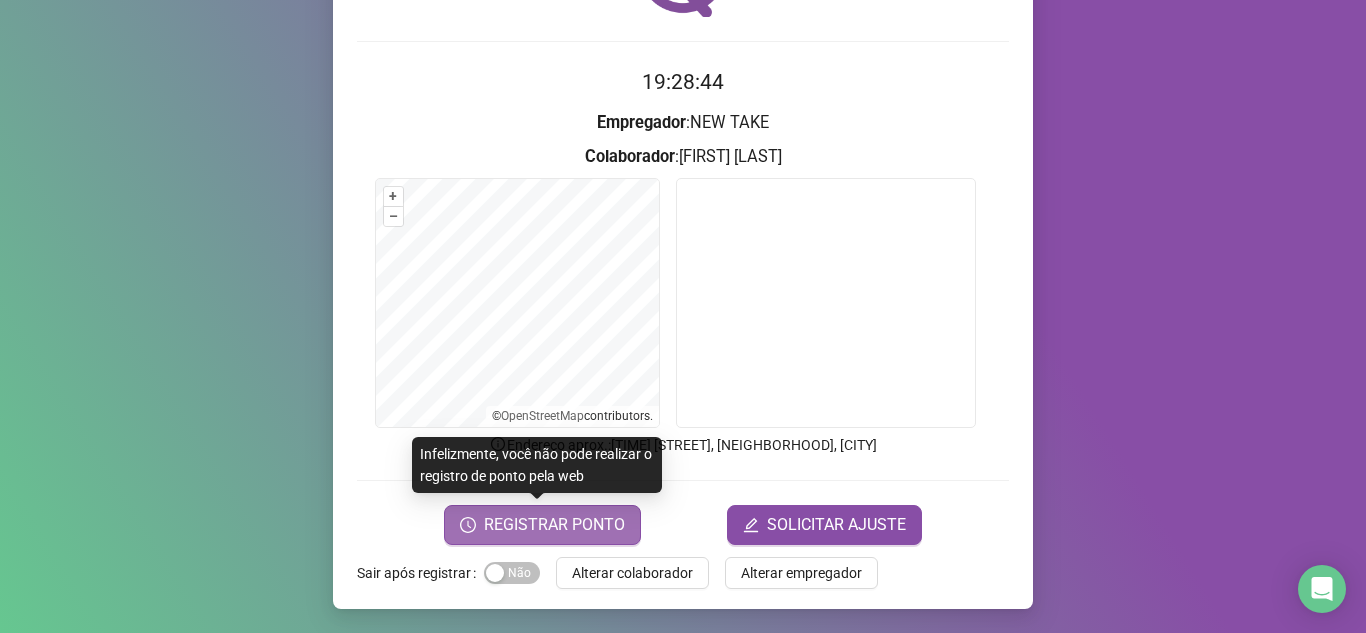 click on "REGISTRAR PONTO" at bounding box center [554, 525] 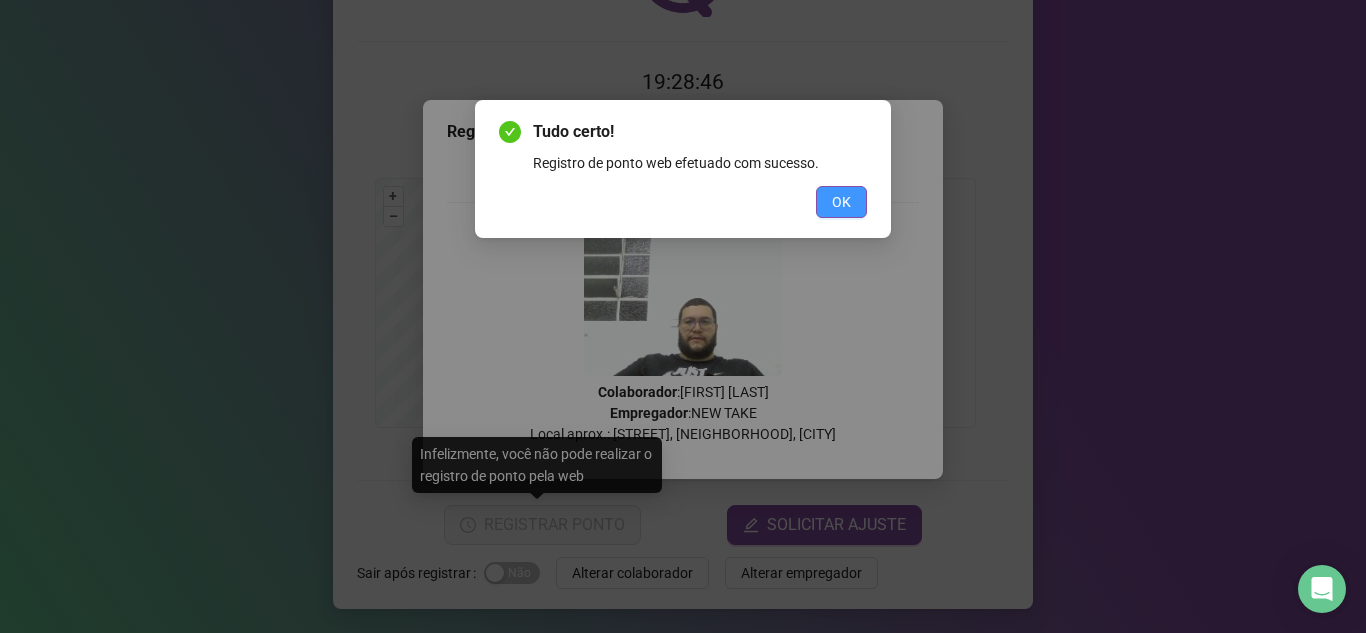 click on "OK" at bounding box center [841, 202] 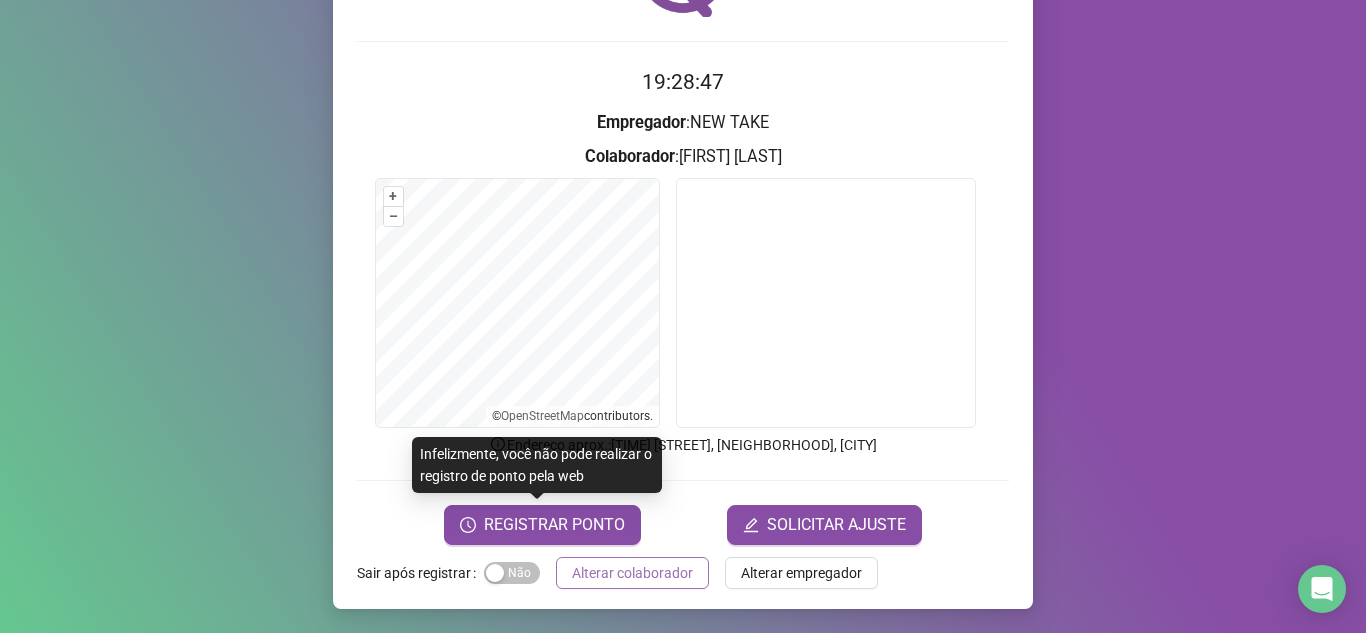 click on "Alterar colaborador" at bounding box center [632, 573] 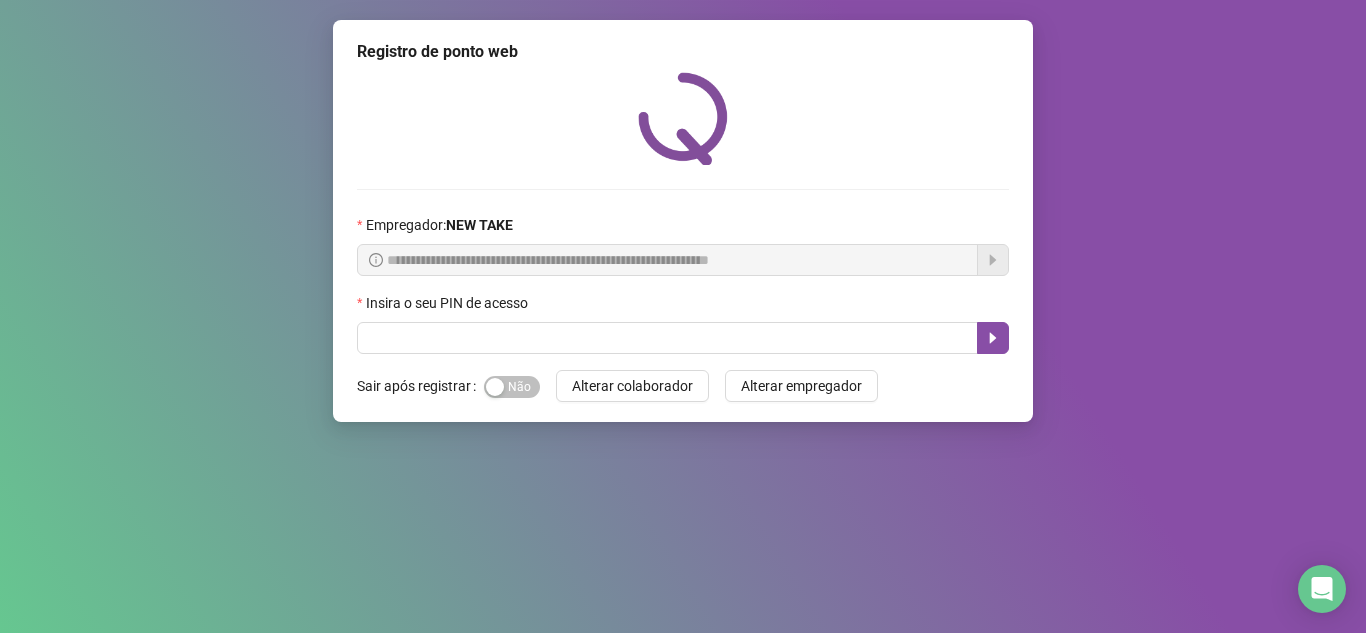 scroll, scrollTop: 0, scrollLeft: 0, axis: both 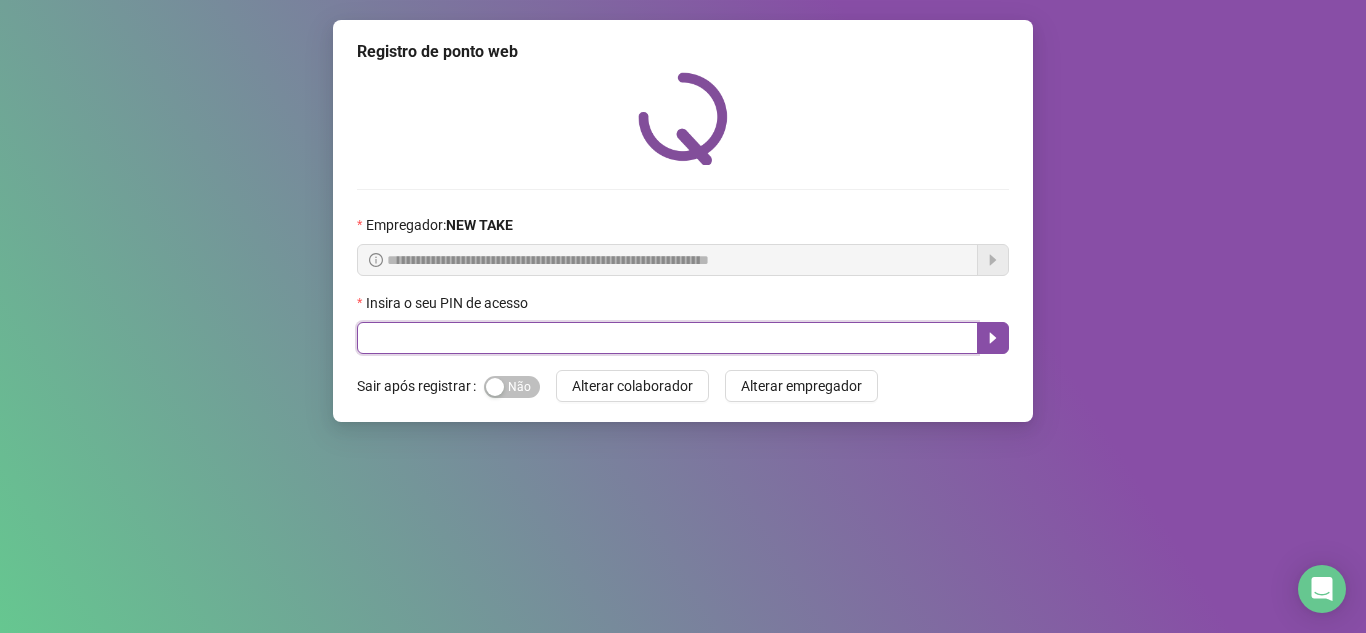 click at bounding box center [667, 338] 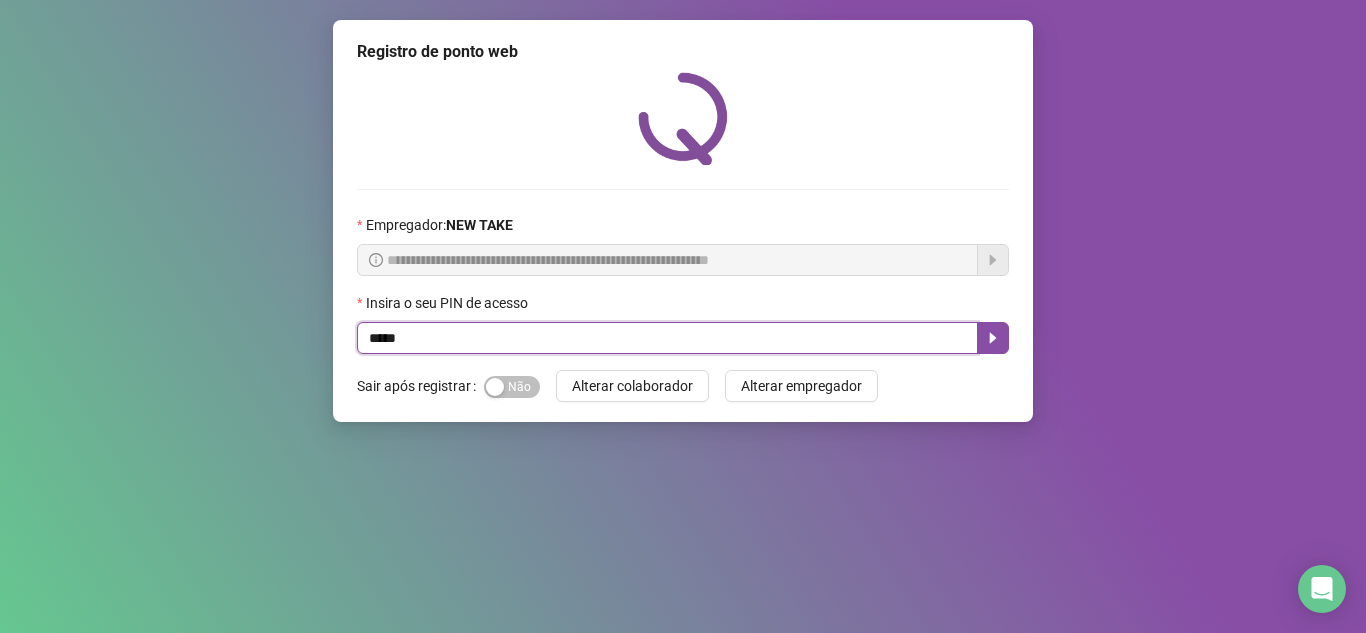type on "*****" 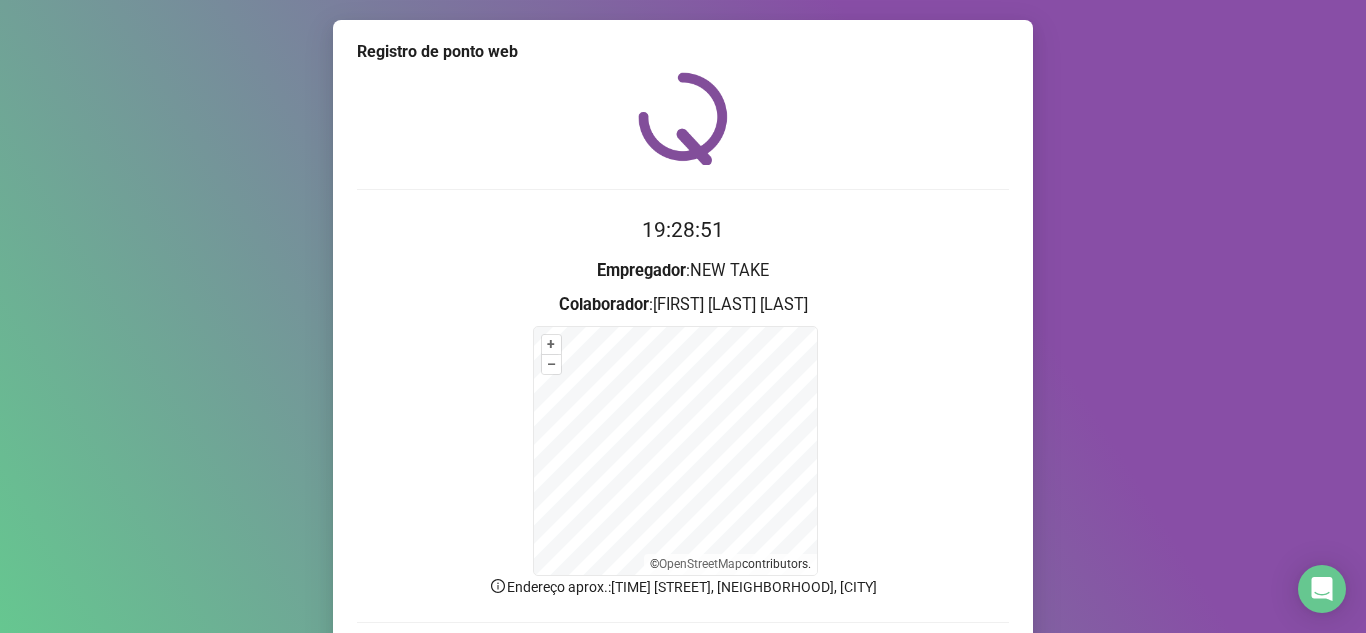 scroll, scrollTop: 142, scrollLeft: 0, axis: vertical 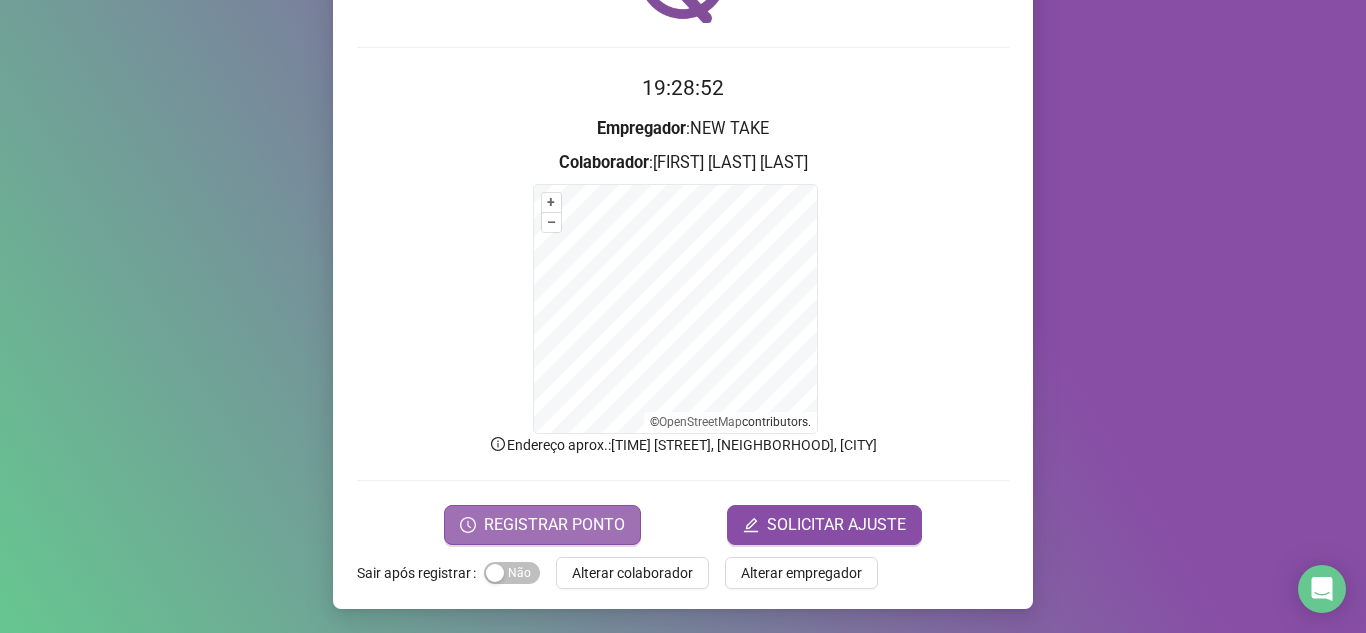 click on "REGISTRAR PONTO" at bounding box center [554, 525] 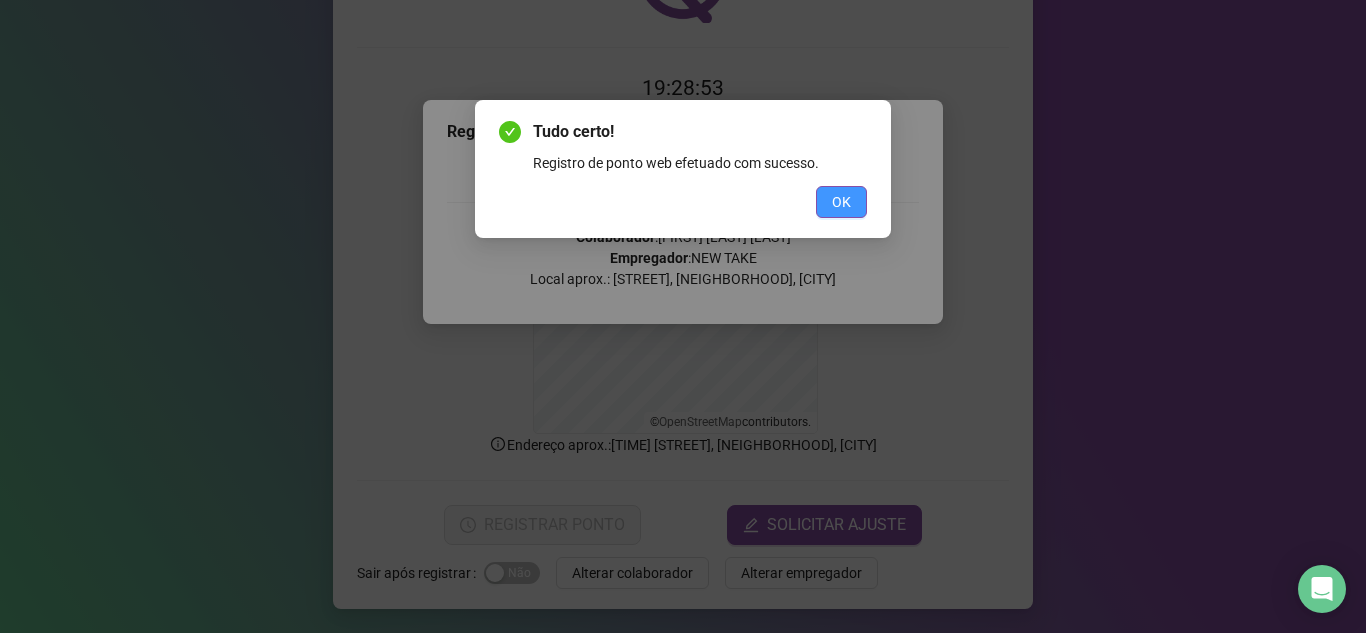 click on "OK" at bounding box center (841, 202) 